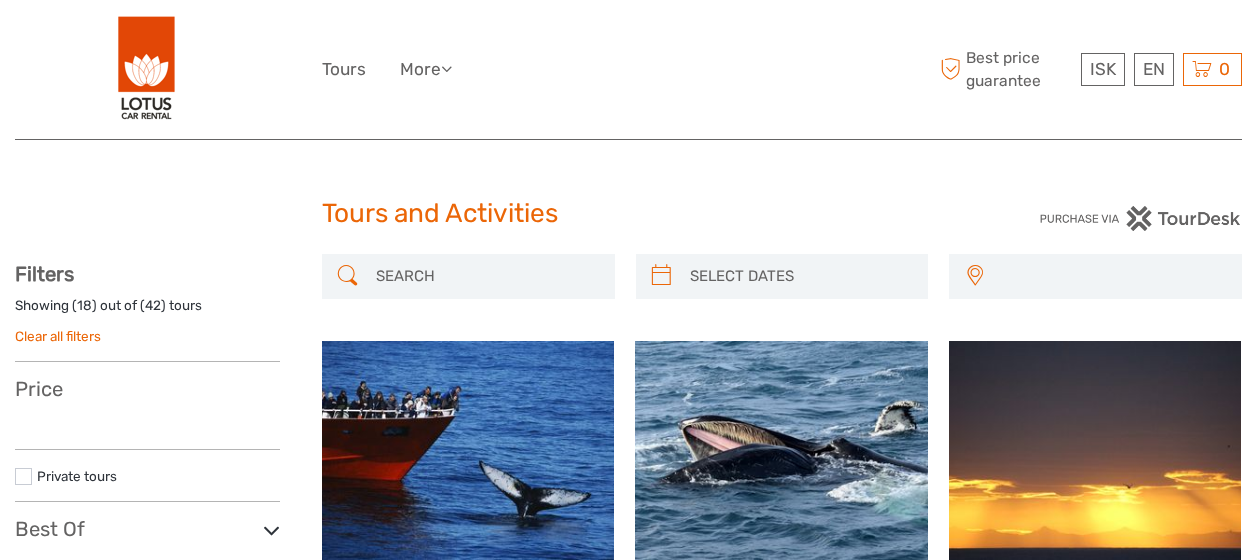 select 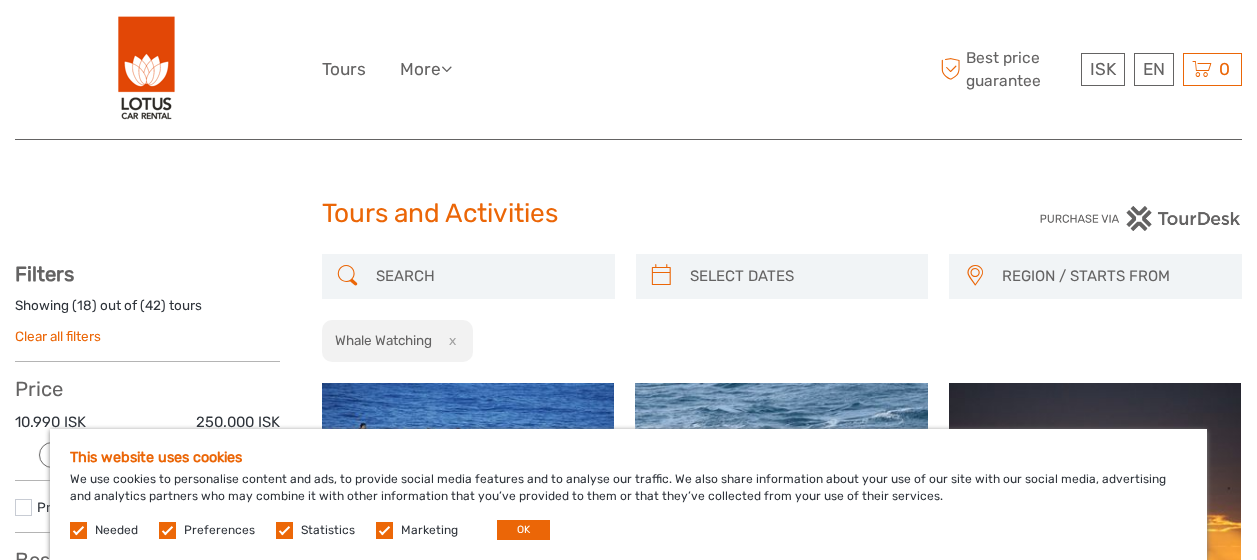 scroll, scrollTop: 0, scrollLeft: 0, axis: both 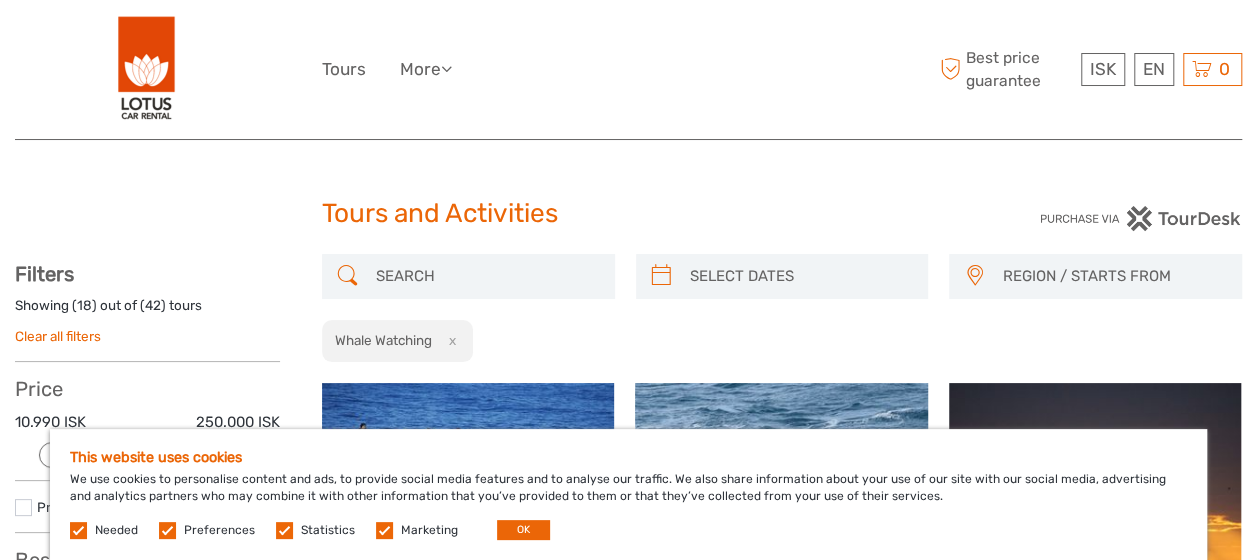 click at bounding box center (78, 530) 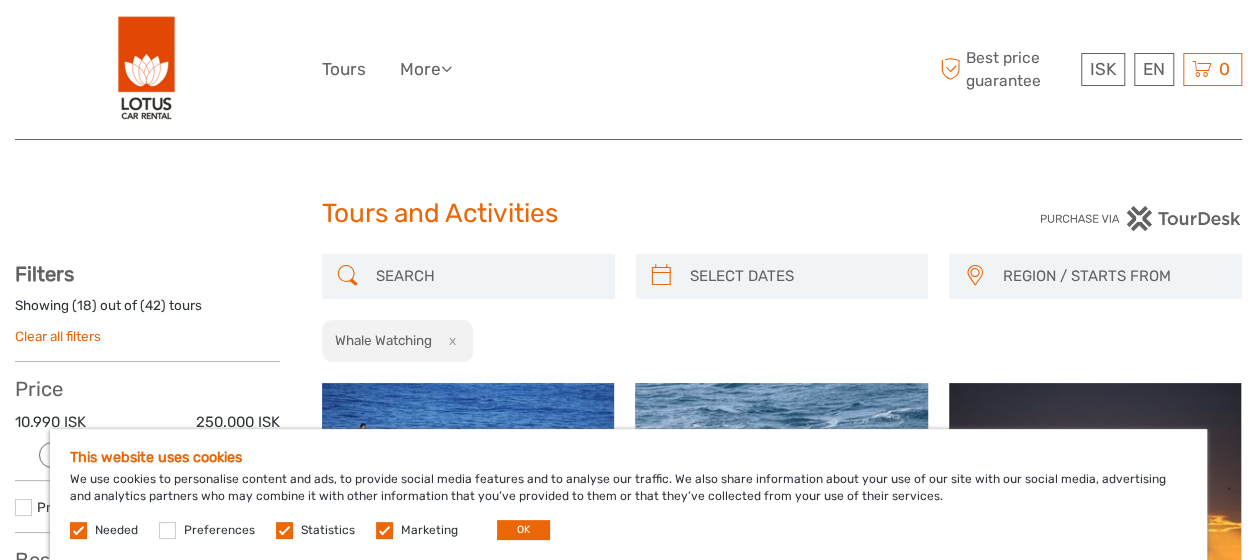 click at bounding box center [284, 530] 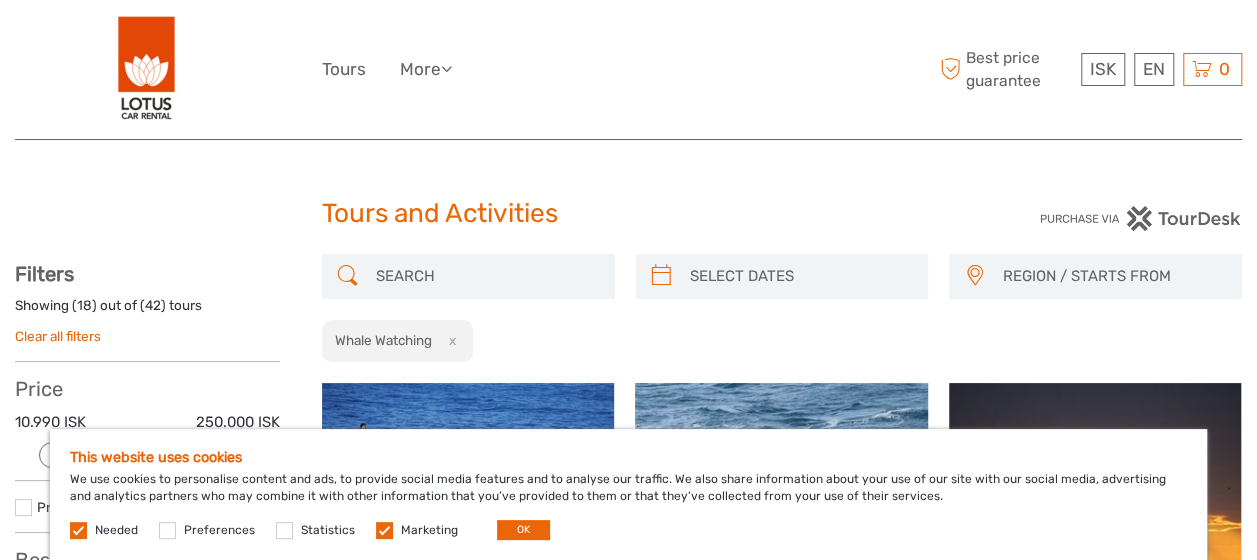 click at bounding box center [384, 530] 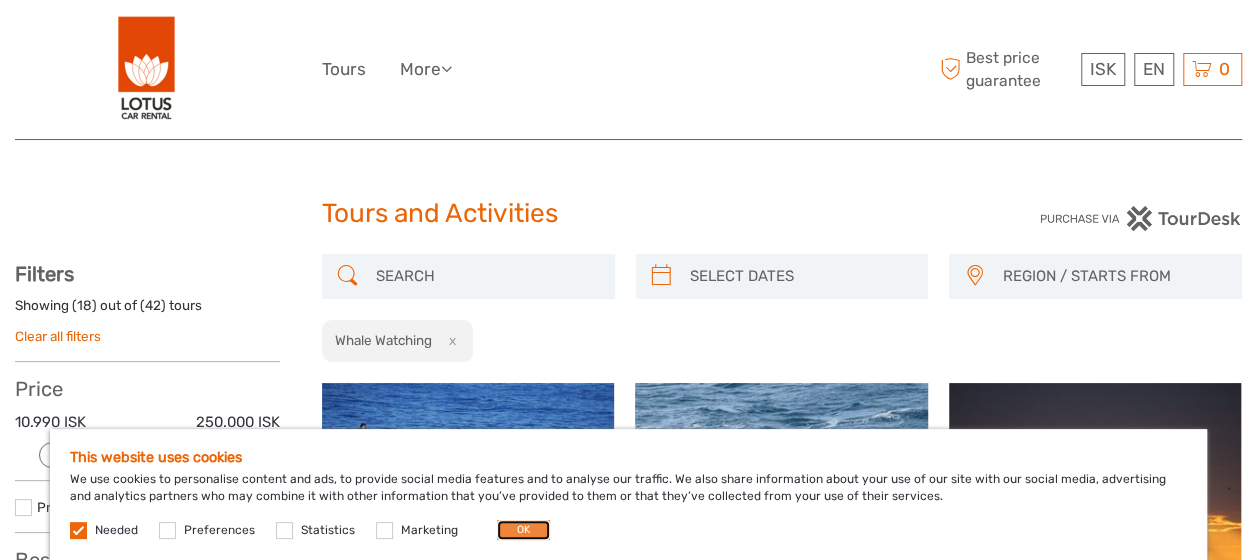 click on "OK" at bounding box center [523, 530] 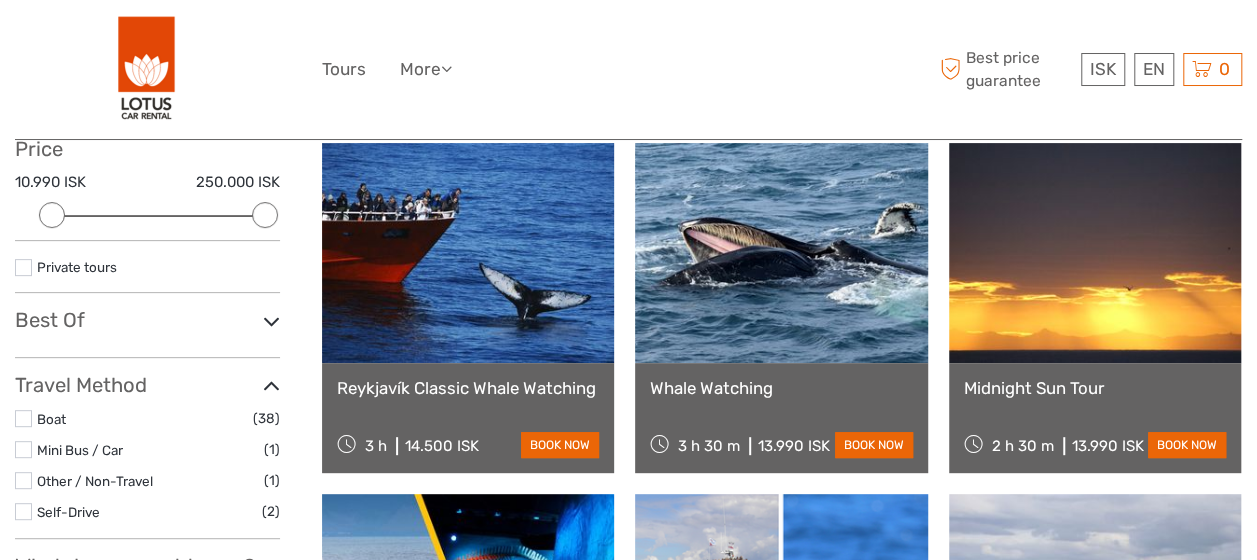 scroll, scrollTop: 280, scrollLeft: 0, axis: vertical 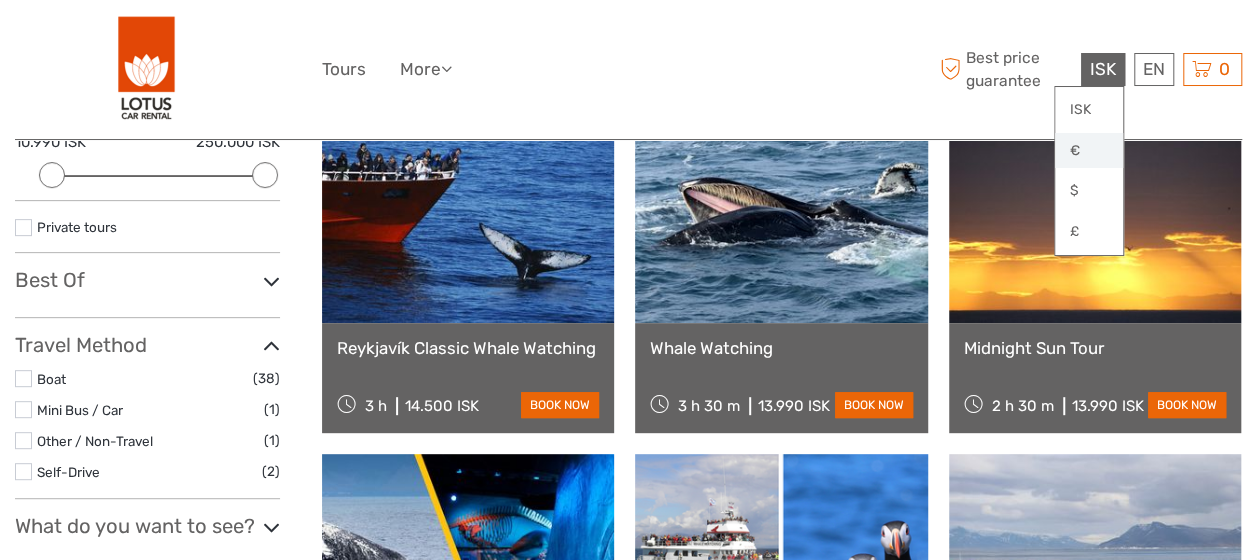 click on "€" at bounding box center (1089, 151) 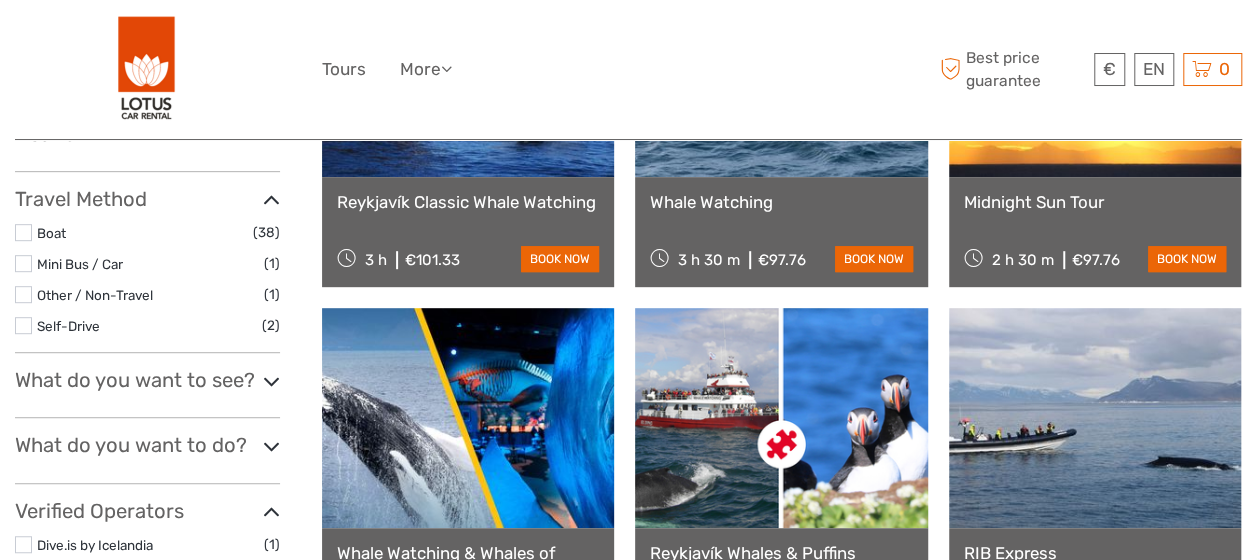 scroll, scrollTop: 466, scrollLeft: 0, axis: vertical 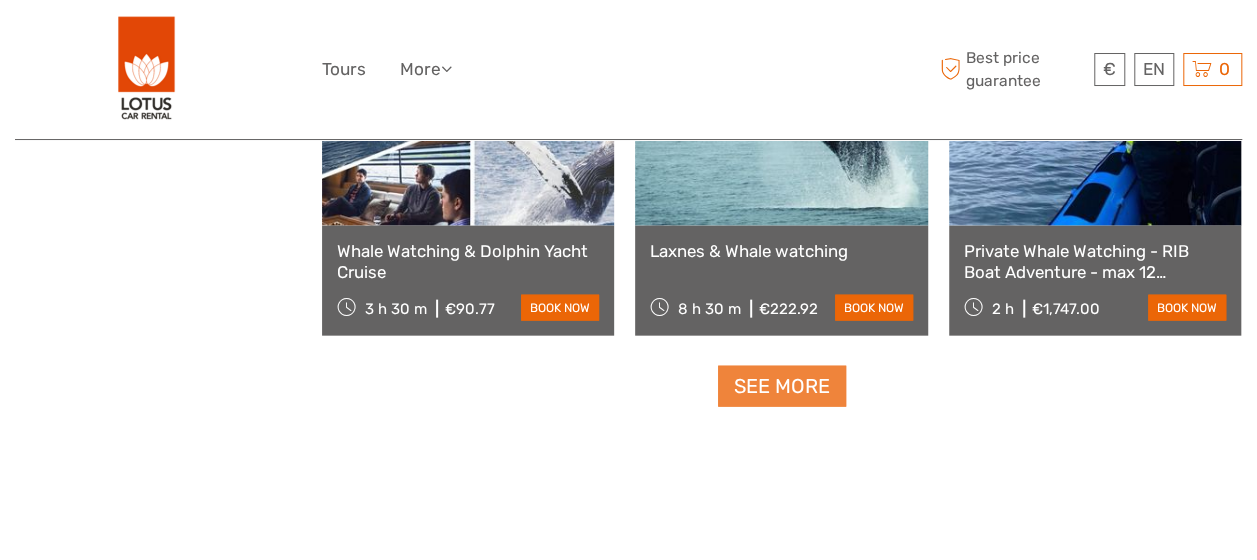 click on "See more" at bounding box center [782, 386] 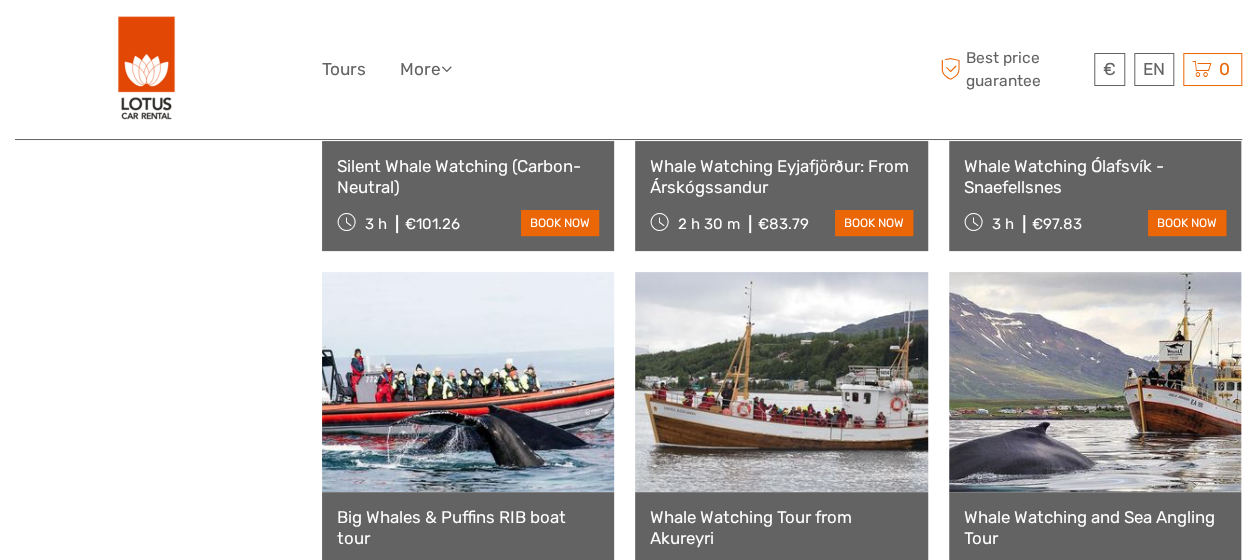 scroll, scrollTop: 4052, scrollLeft: 0, axis: vertical 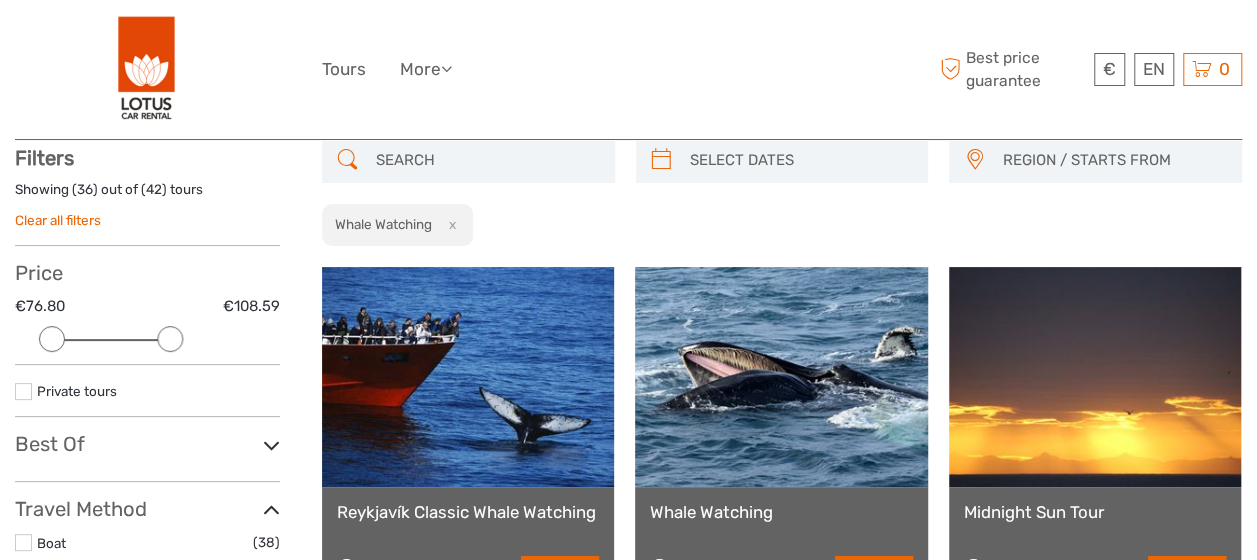 drag, startPoint x: 266, startPoint y: 336, endPoint x: 182, endPoint y: 334, distance: 84.0238 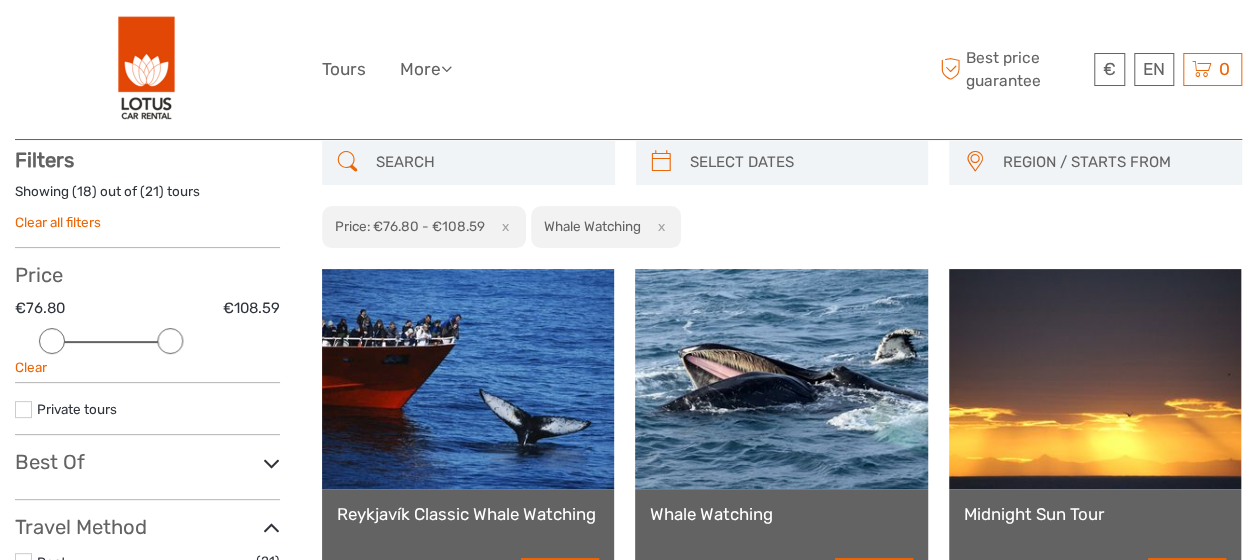 scroll, scrollTop: 113, scrollLeft: 0, axis: vertical 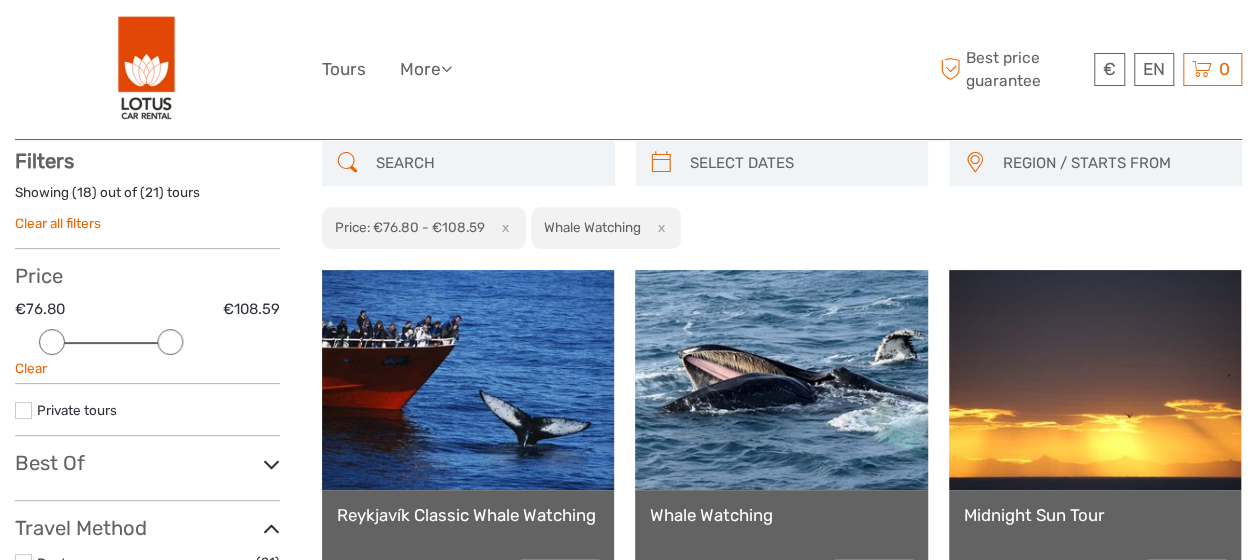 type on "[DATE]" 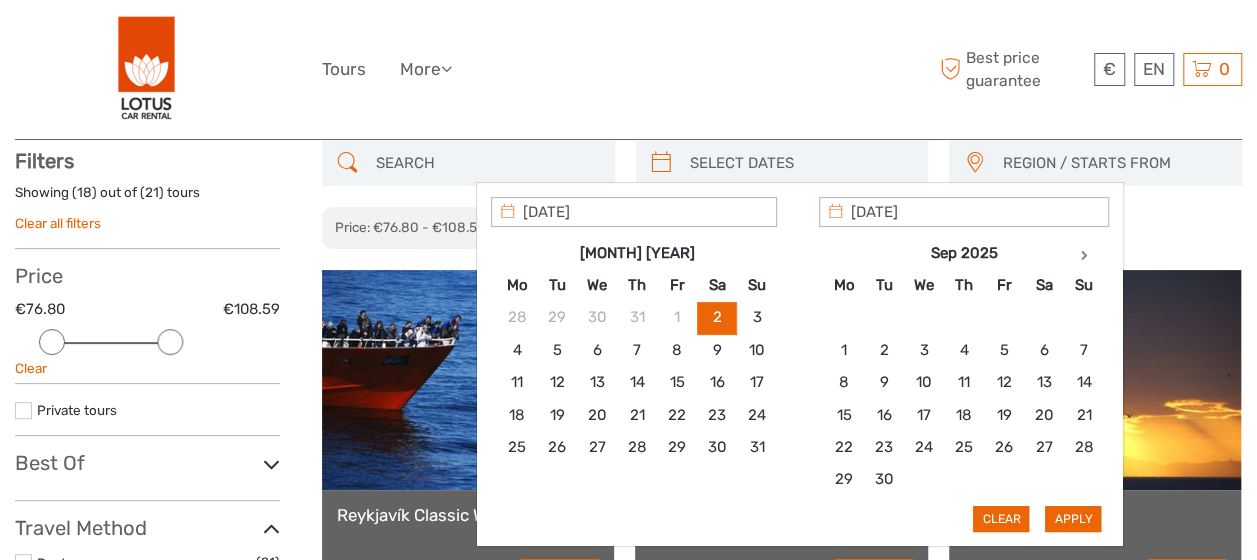 click at bounding box center (800, 163) 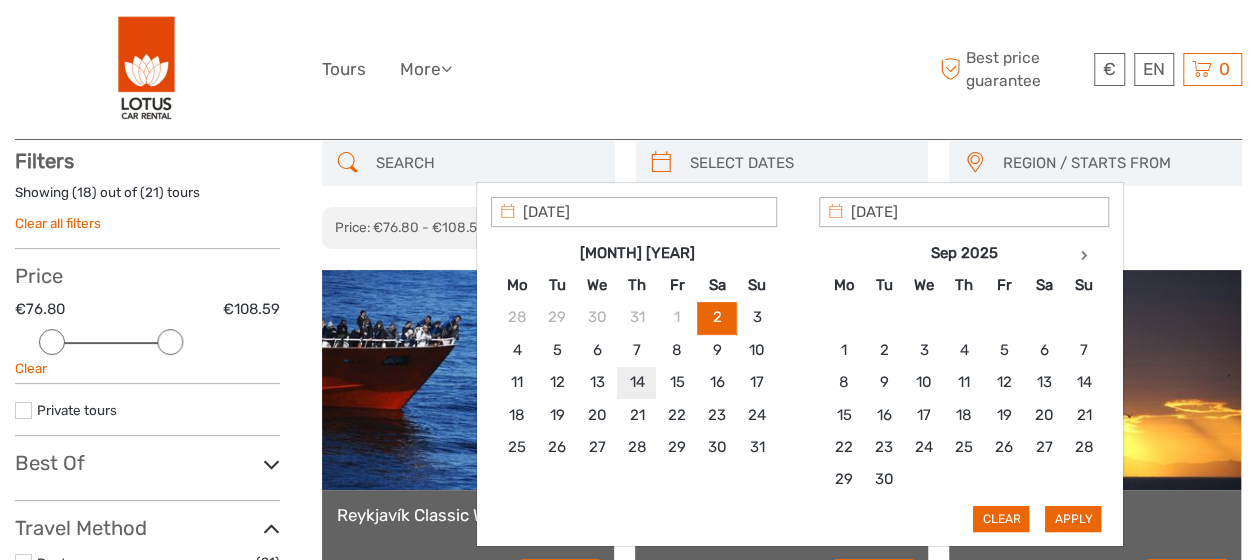 type on "[DATE]" 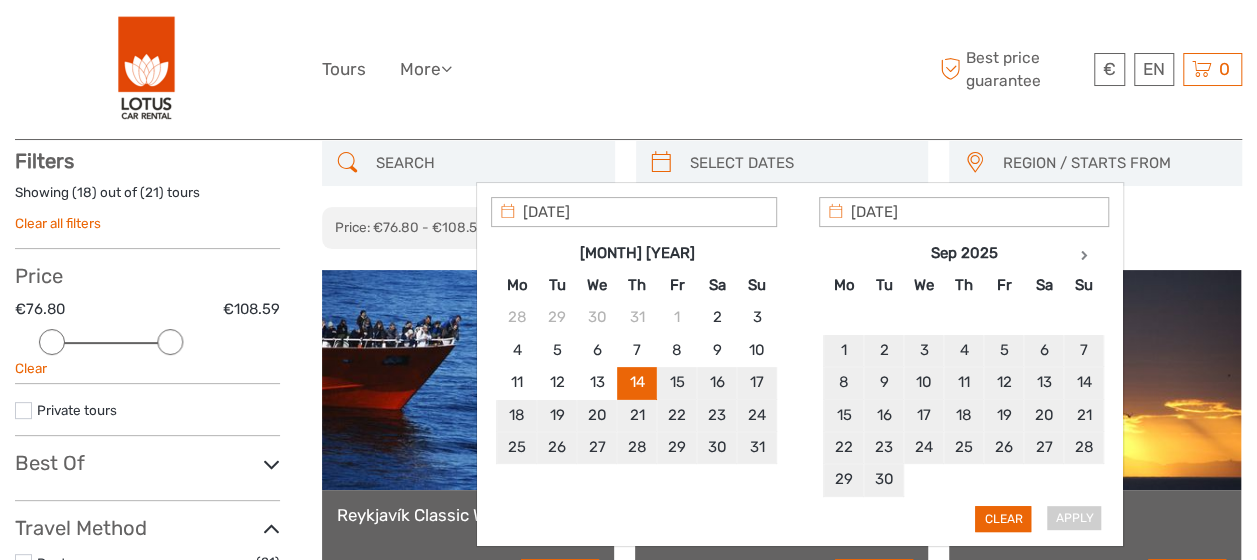 type on "[DATE]" 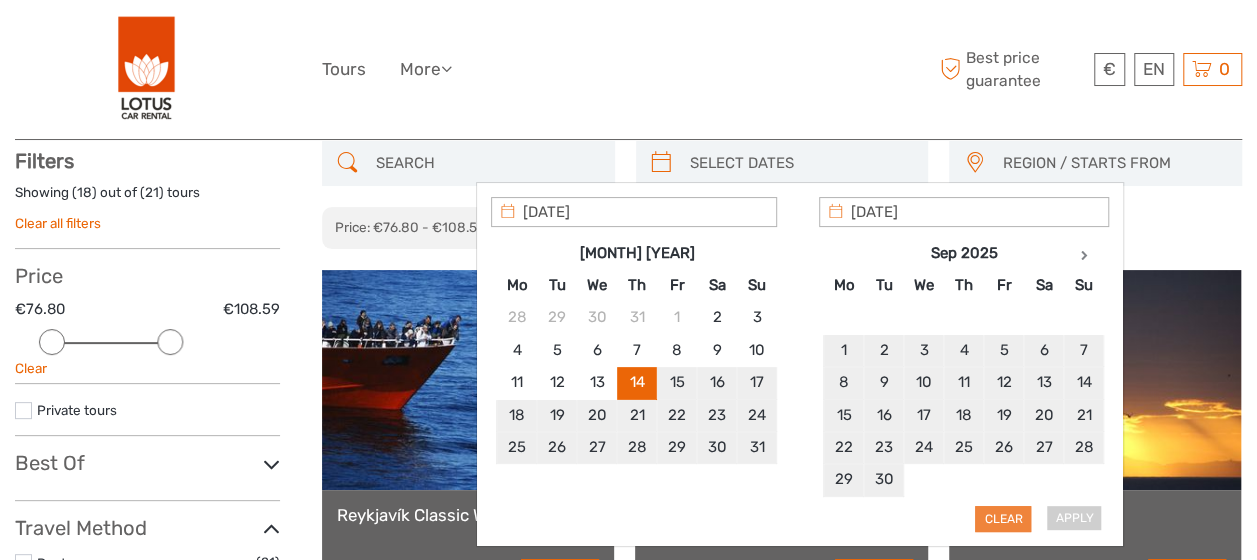 click on "Clear" at bounding box center [1003, 519] 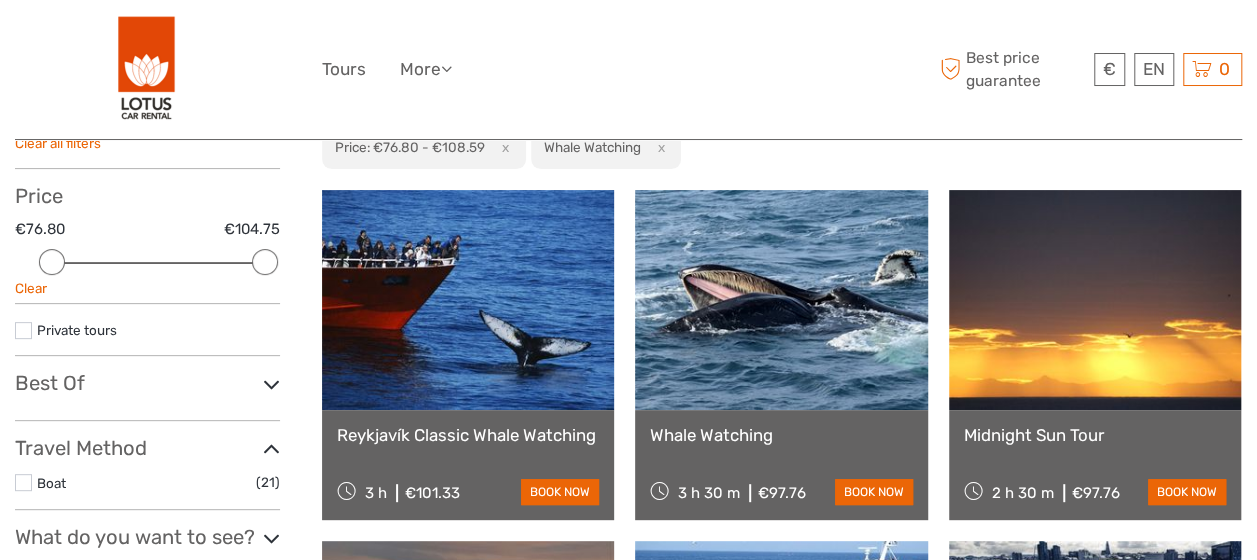 scroll, scrollTop: 246, scrollLeft: 0, axis: vertical 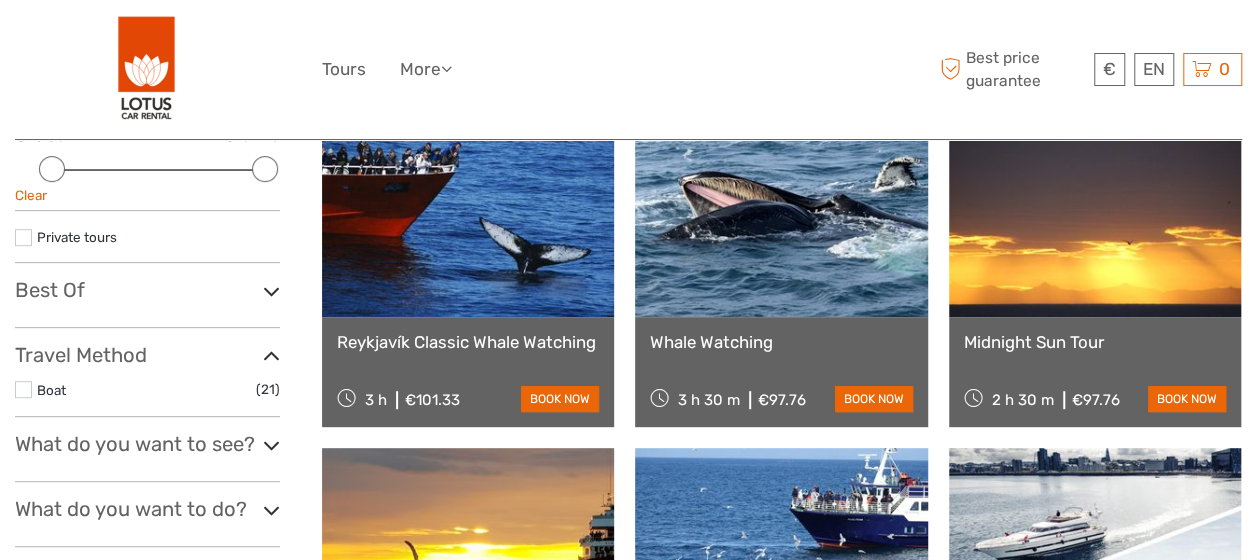 click at bounding box center [781, 207] 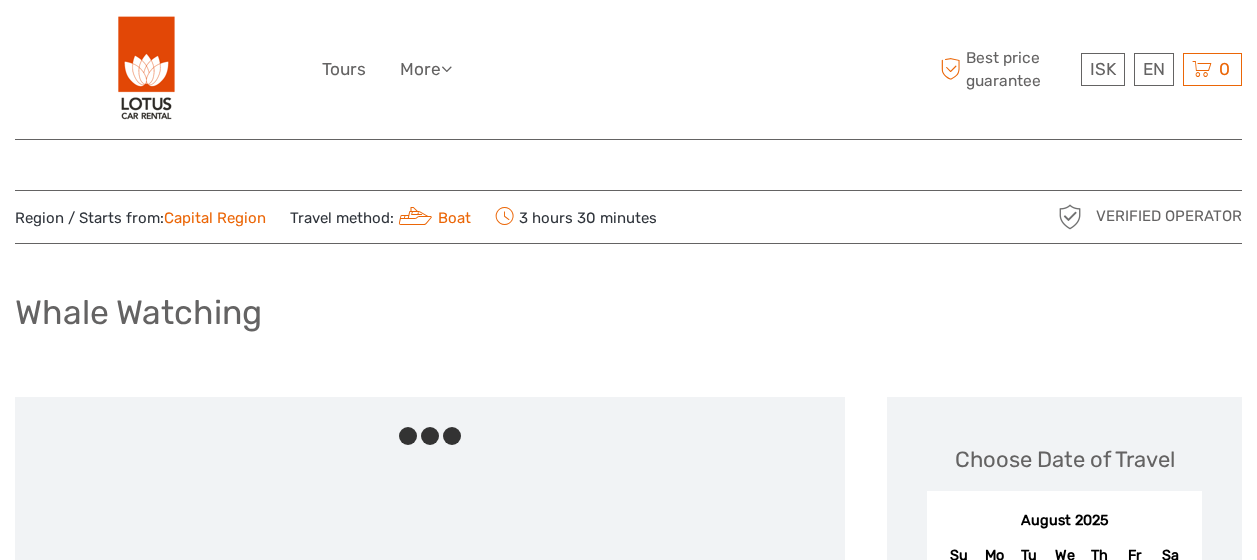 scroll, scrollTop: 0, scrollLeft: 0, axis: both 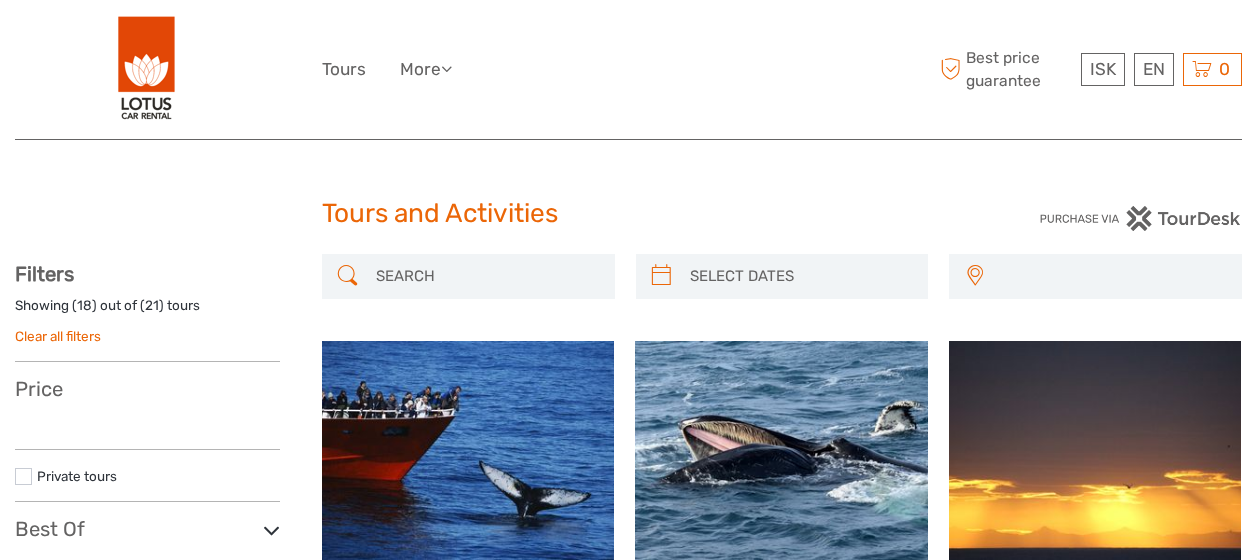 select 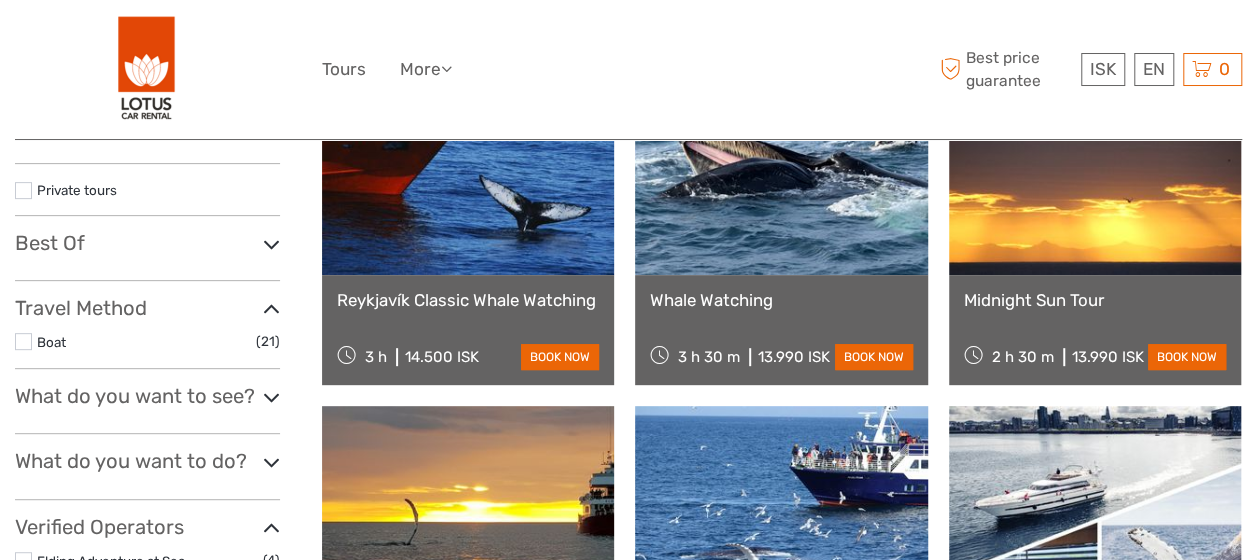 select 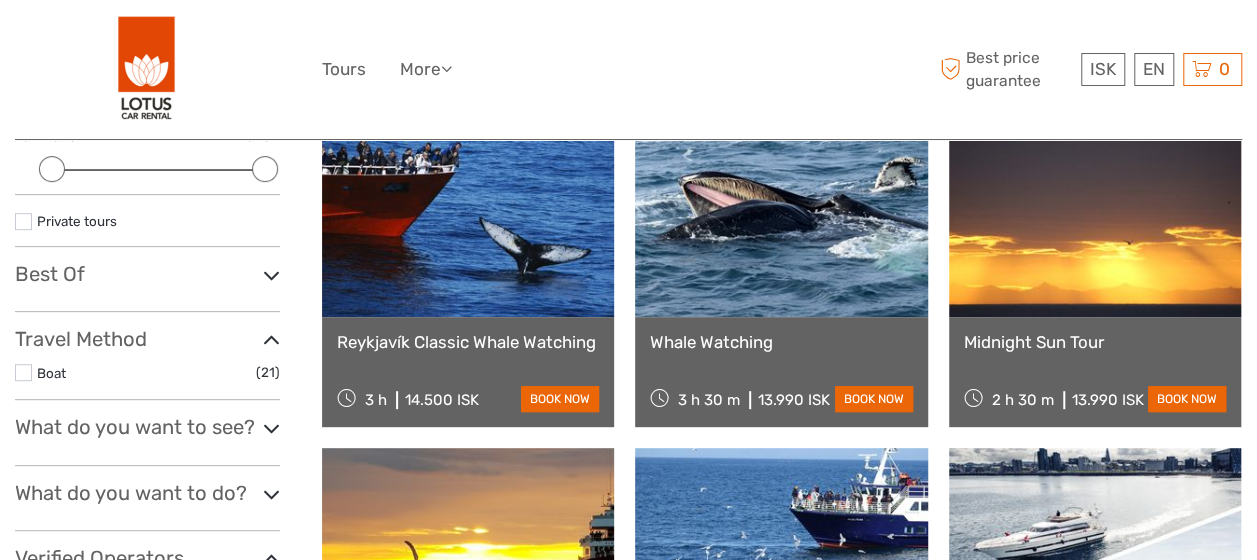 scroll, scrollTop: 0, scrollLeft: 0, axis: both 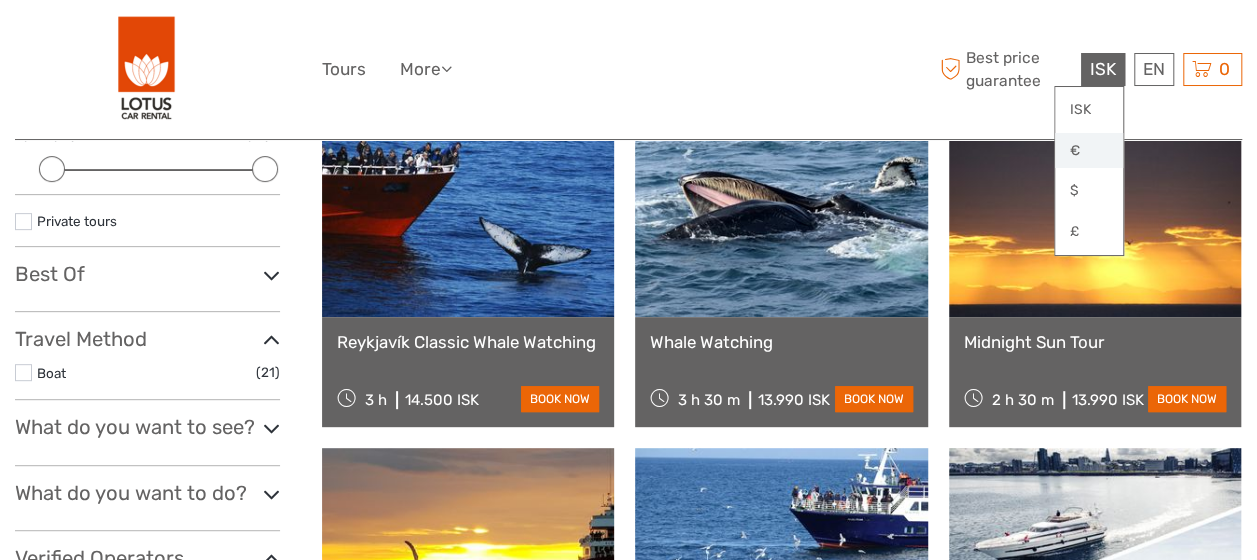 click on "€" at bounding box center (1089, 151) 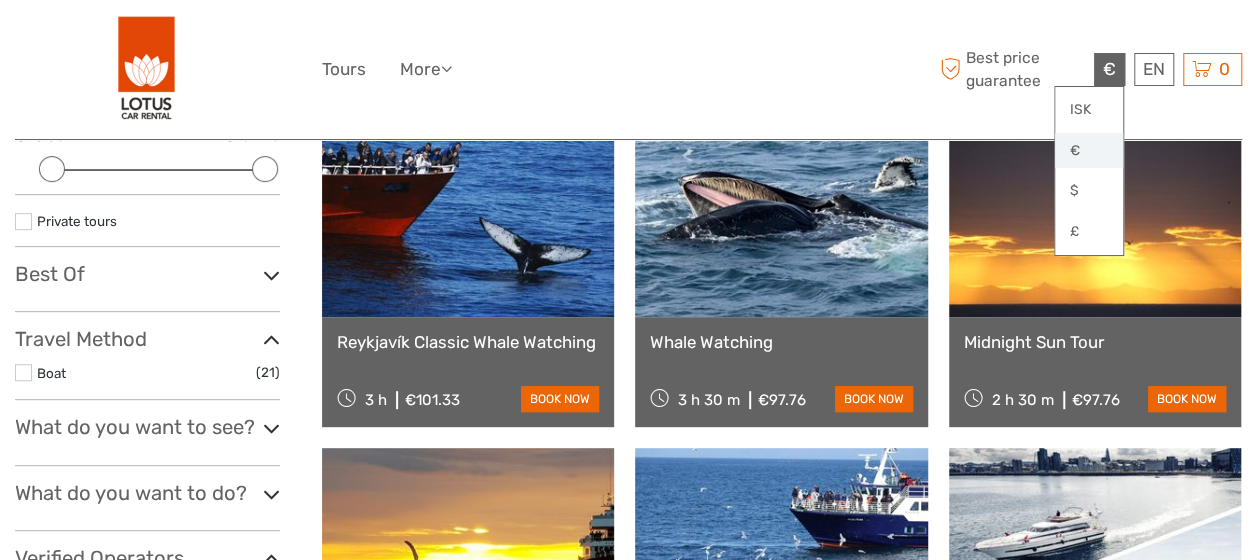 click on "€" at bounding box center (1089, 151) 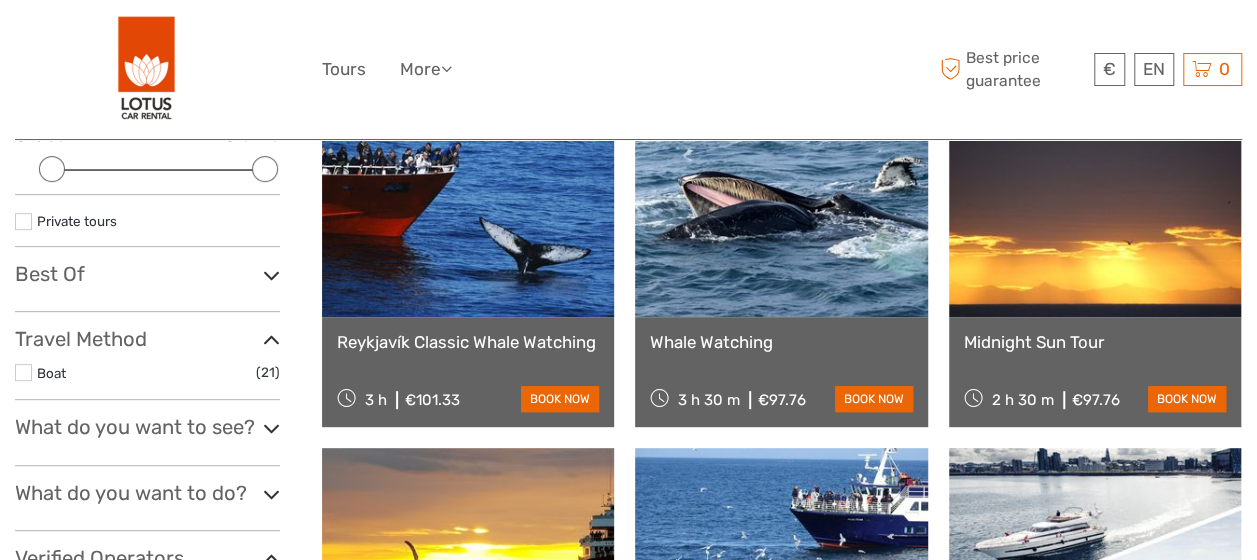 click at bounding box center [271, 275] 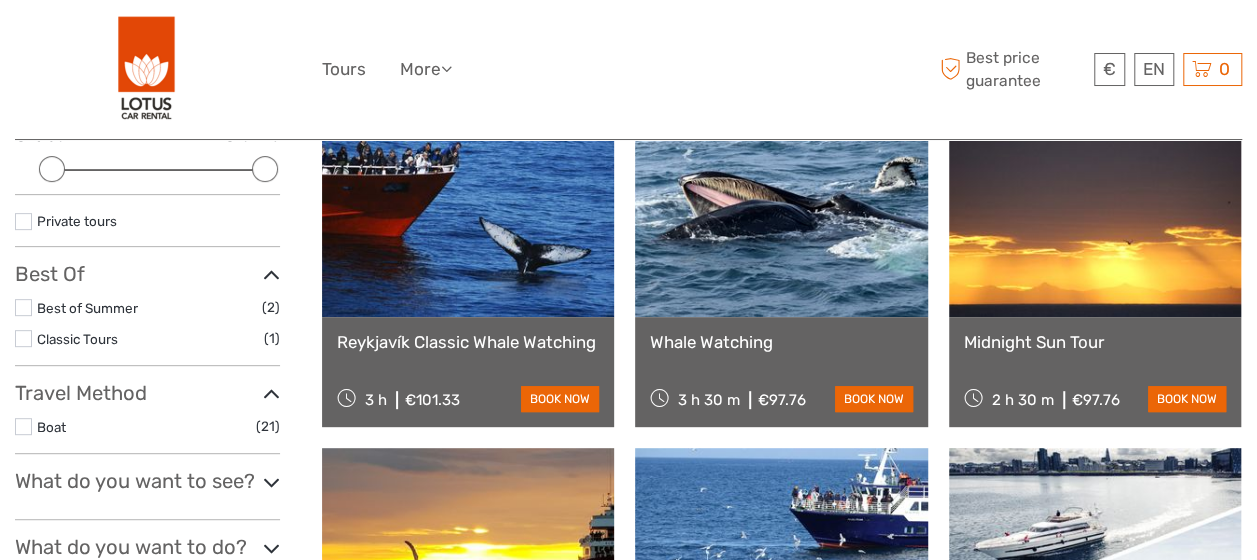 click at bounding box center (23, 307) 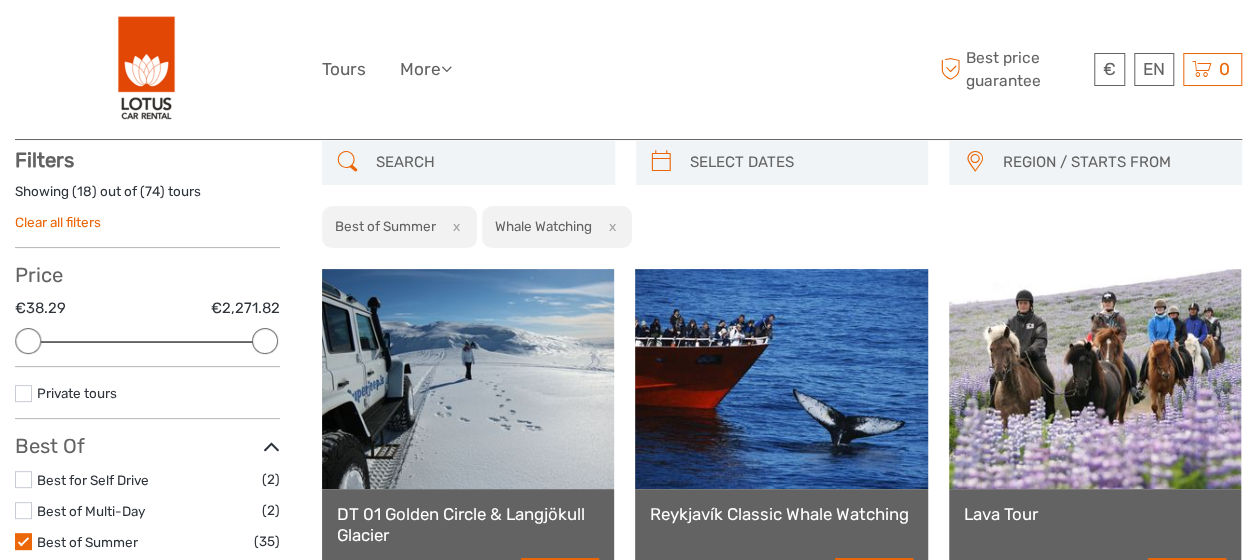 scroll, scrollTop: 113, scrollLeft: 0, axis: vertical 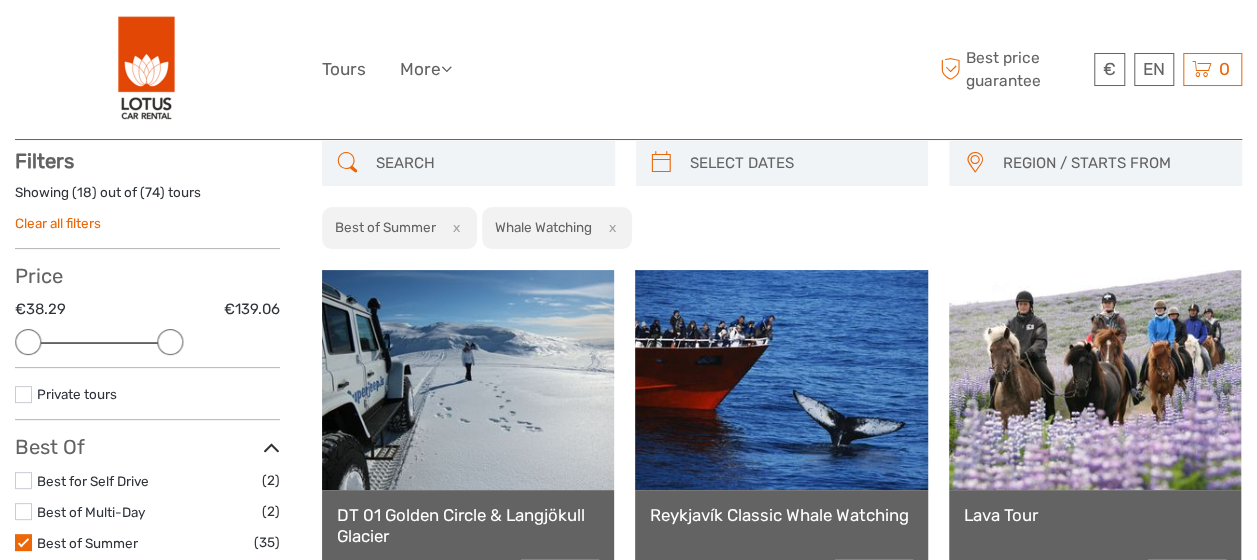 drag, startPoint x: 265, startPoint y: 339, endPoint x: 176, endPoint y: 329, distance: 89.560036 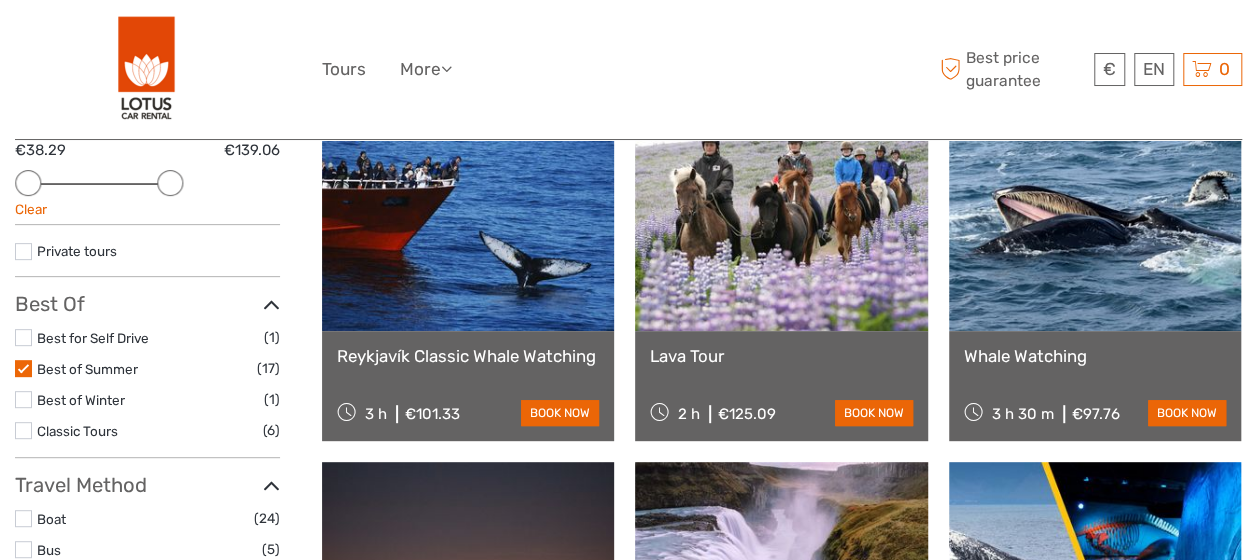 scroll, scrollTop: 273, scrollLeft: 0, axis: vertical 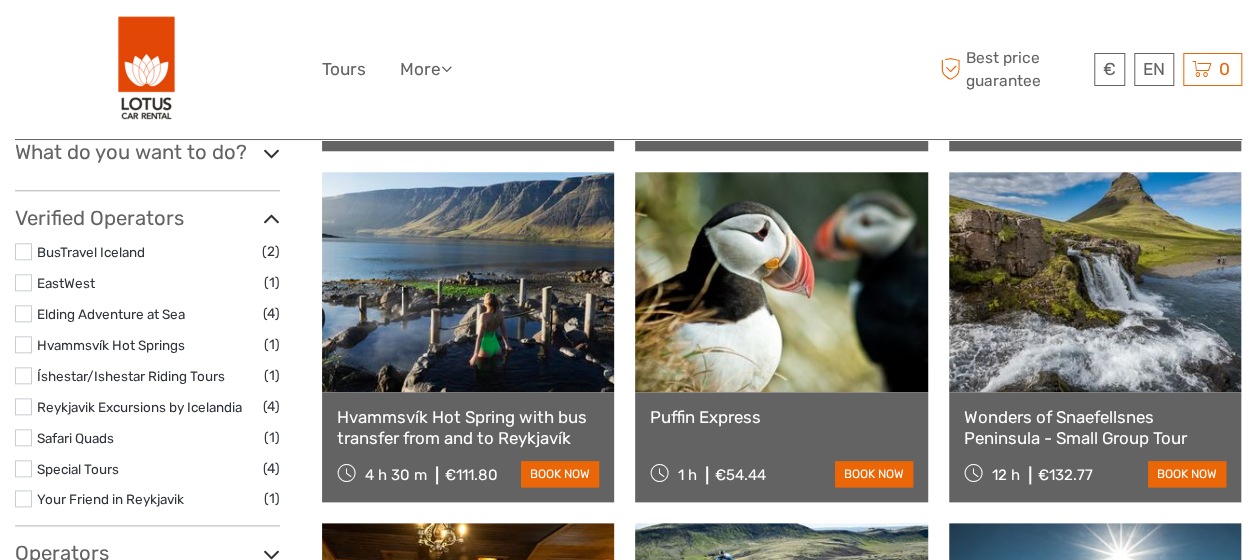 click at bounding box center [468, 282] 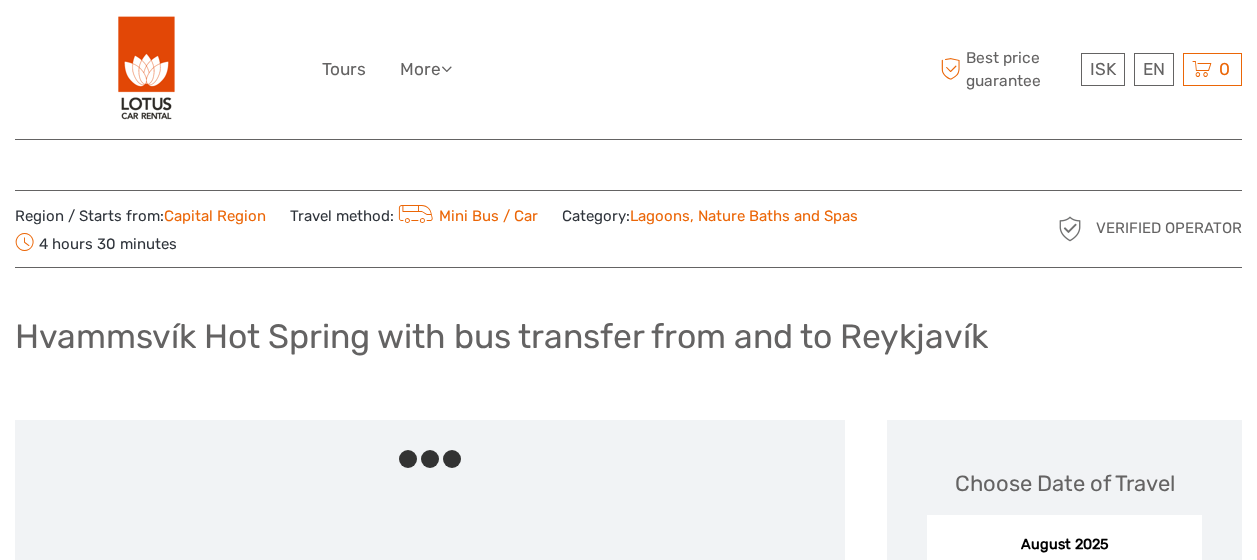 scroll, scrollTop: 0, scrollLeft: 0, axis: both 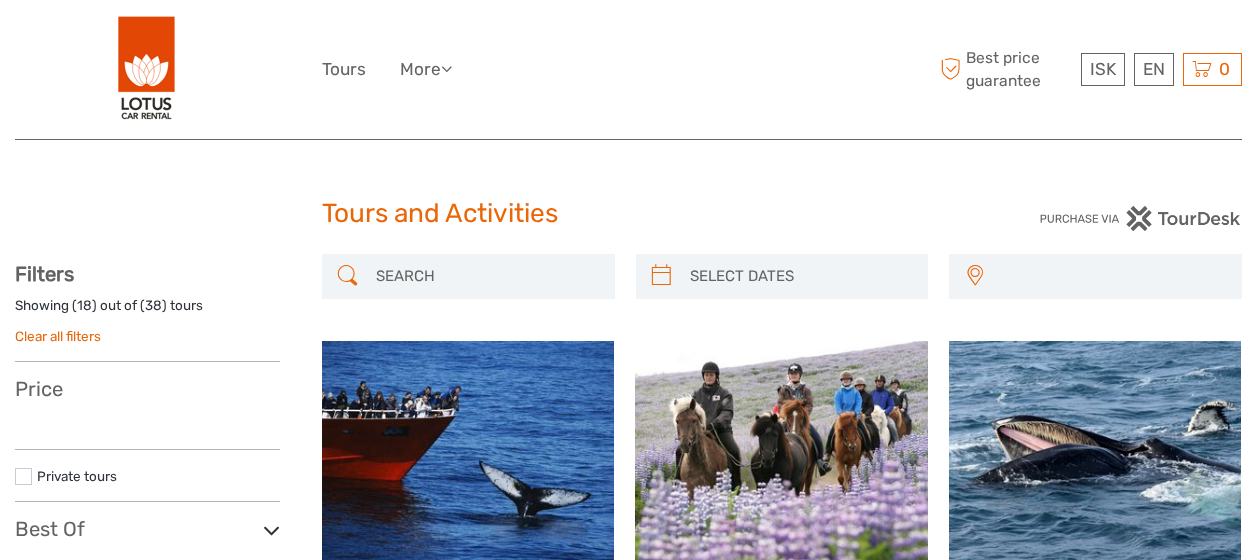 select 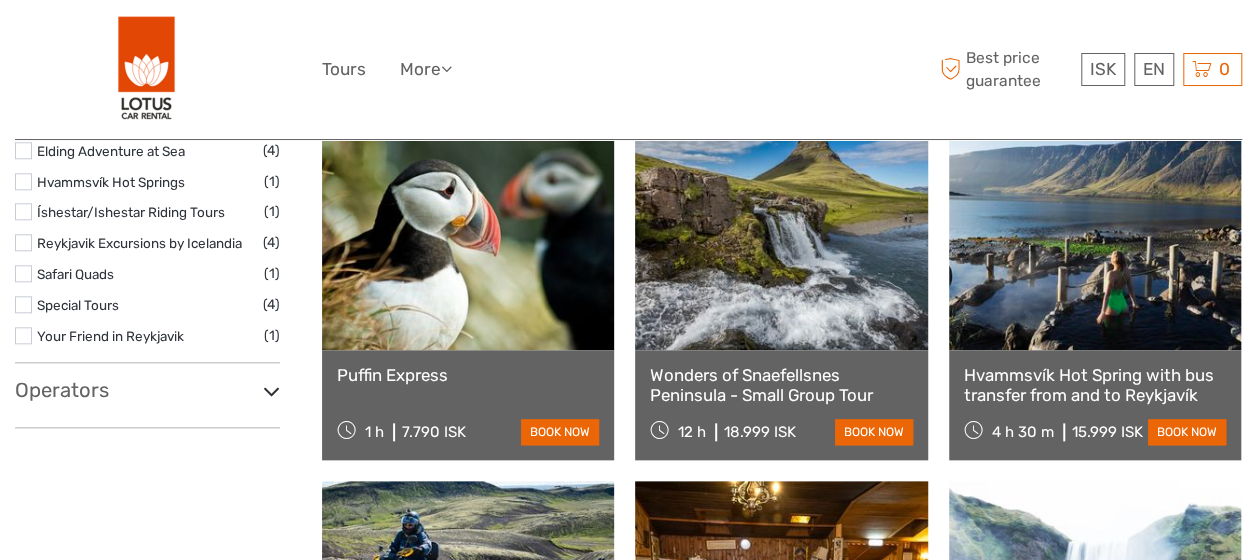 select 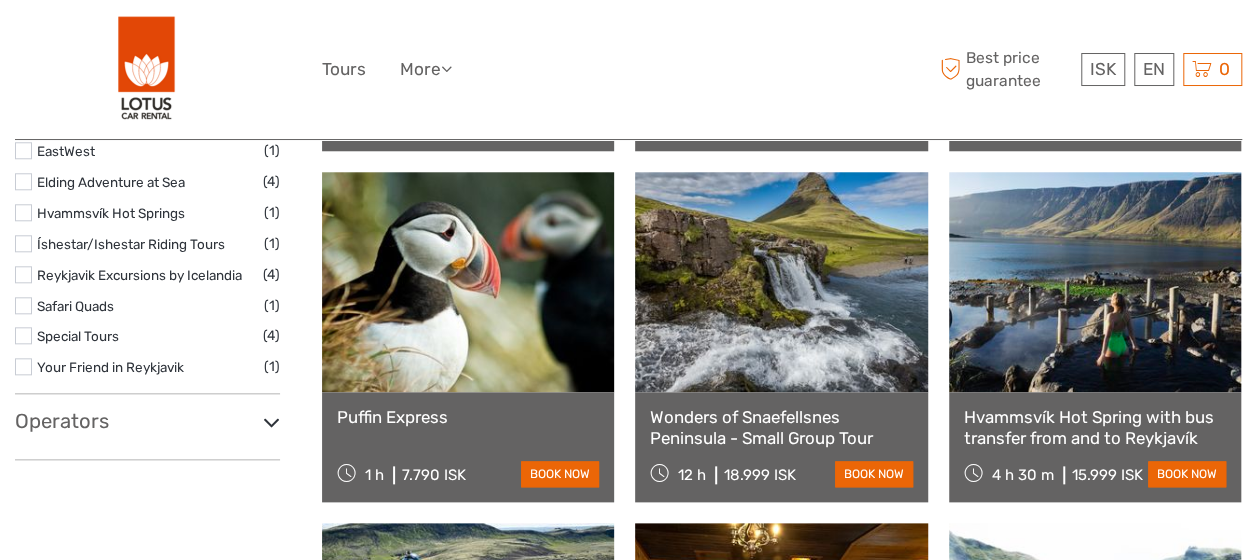 scroll, scrollTop: 0, scrollLeft: 0, axis: both 